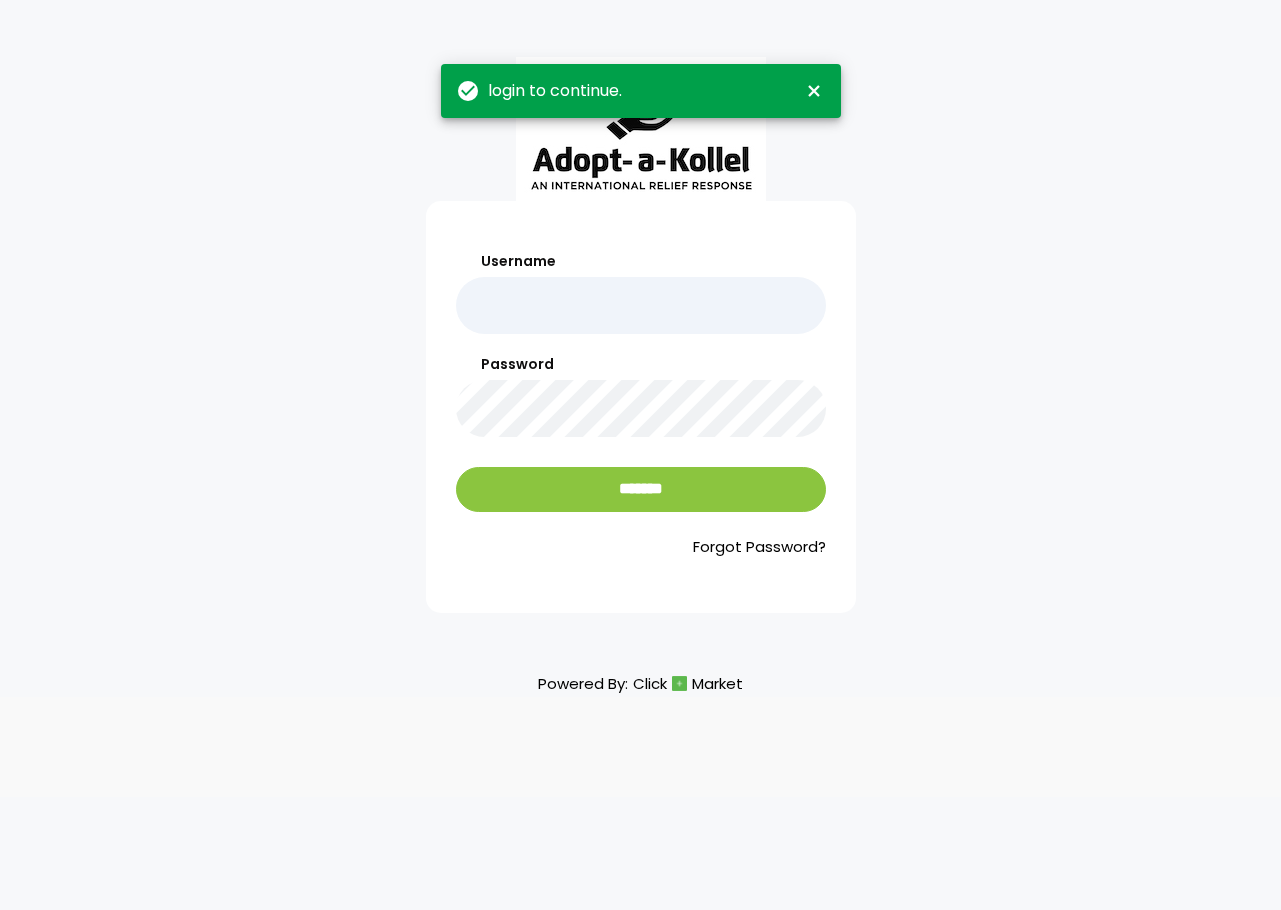 scroll, scrollTop: 0, scrollLeft: 0, axis: both 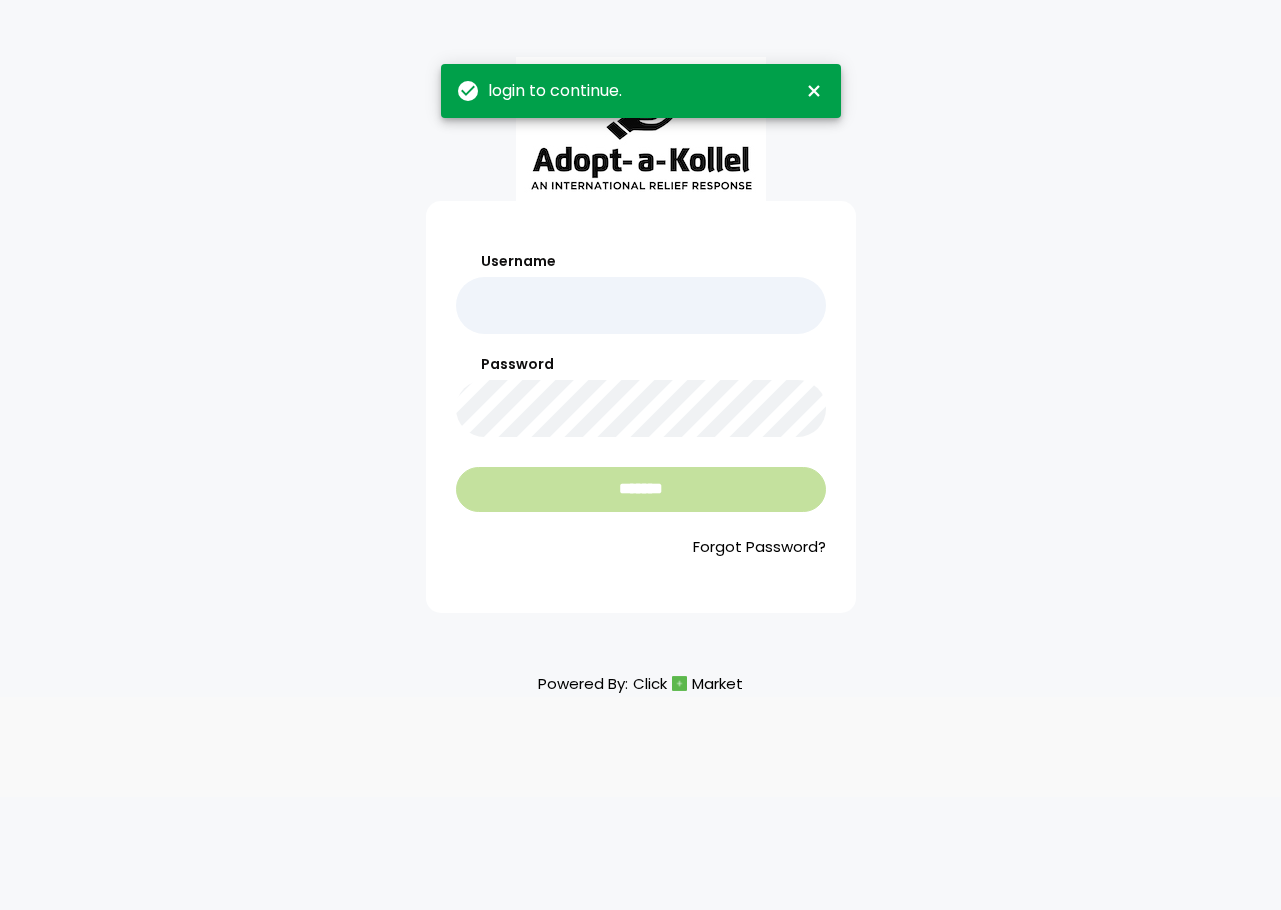 type on "**********" 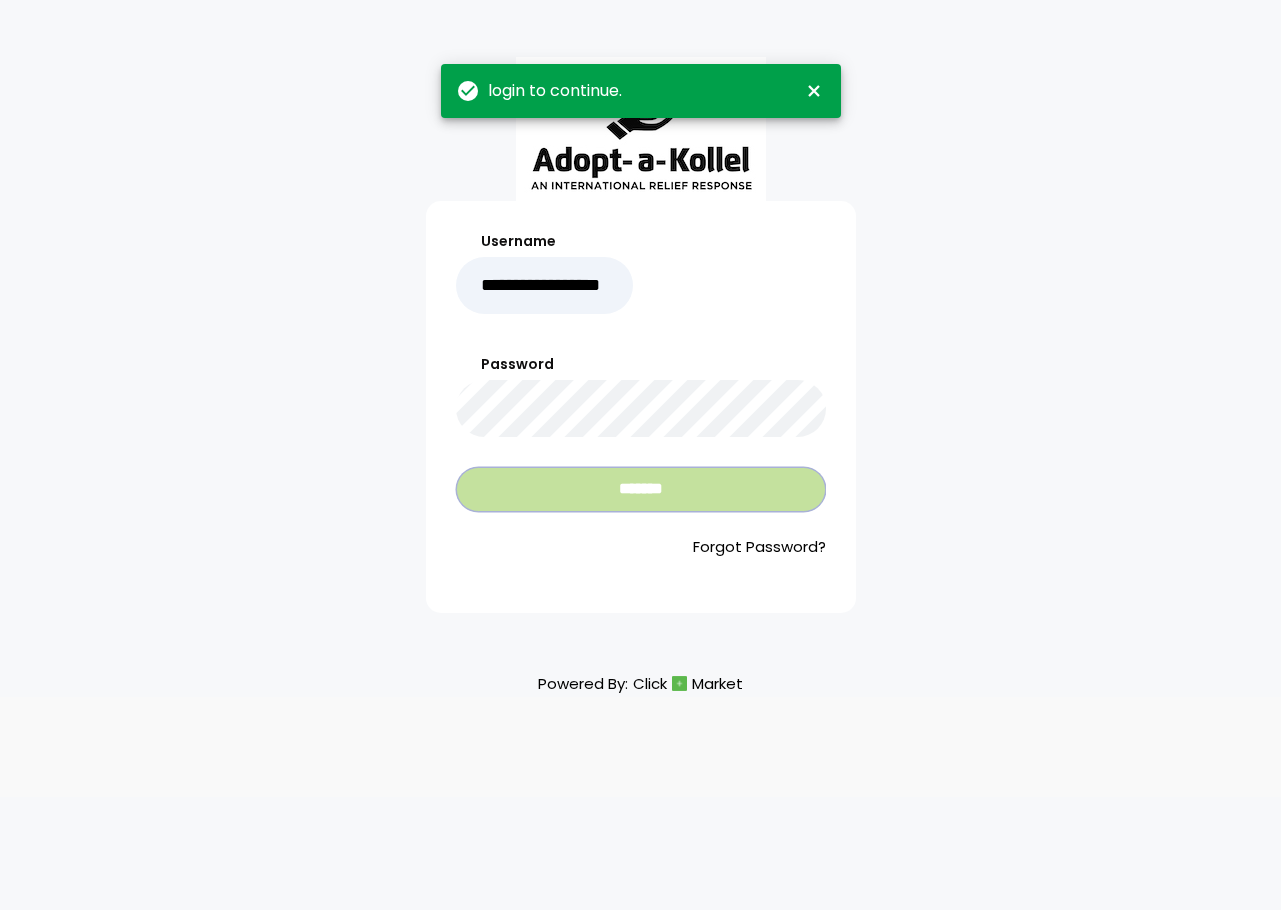 click on "*******" at bounding box center [641, 489] 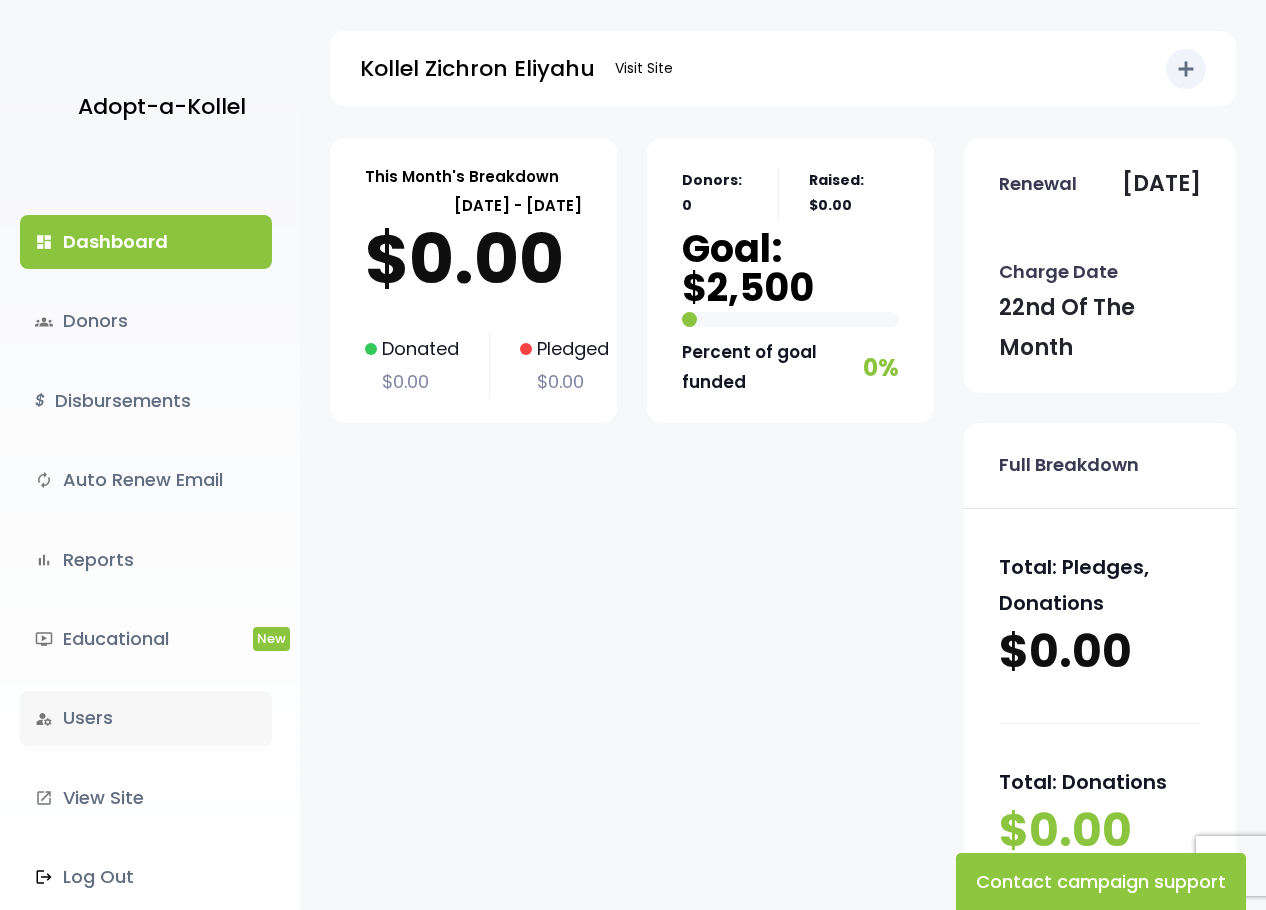 scroll, scrollTop: 0, scrollLeft: 0, axis: both 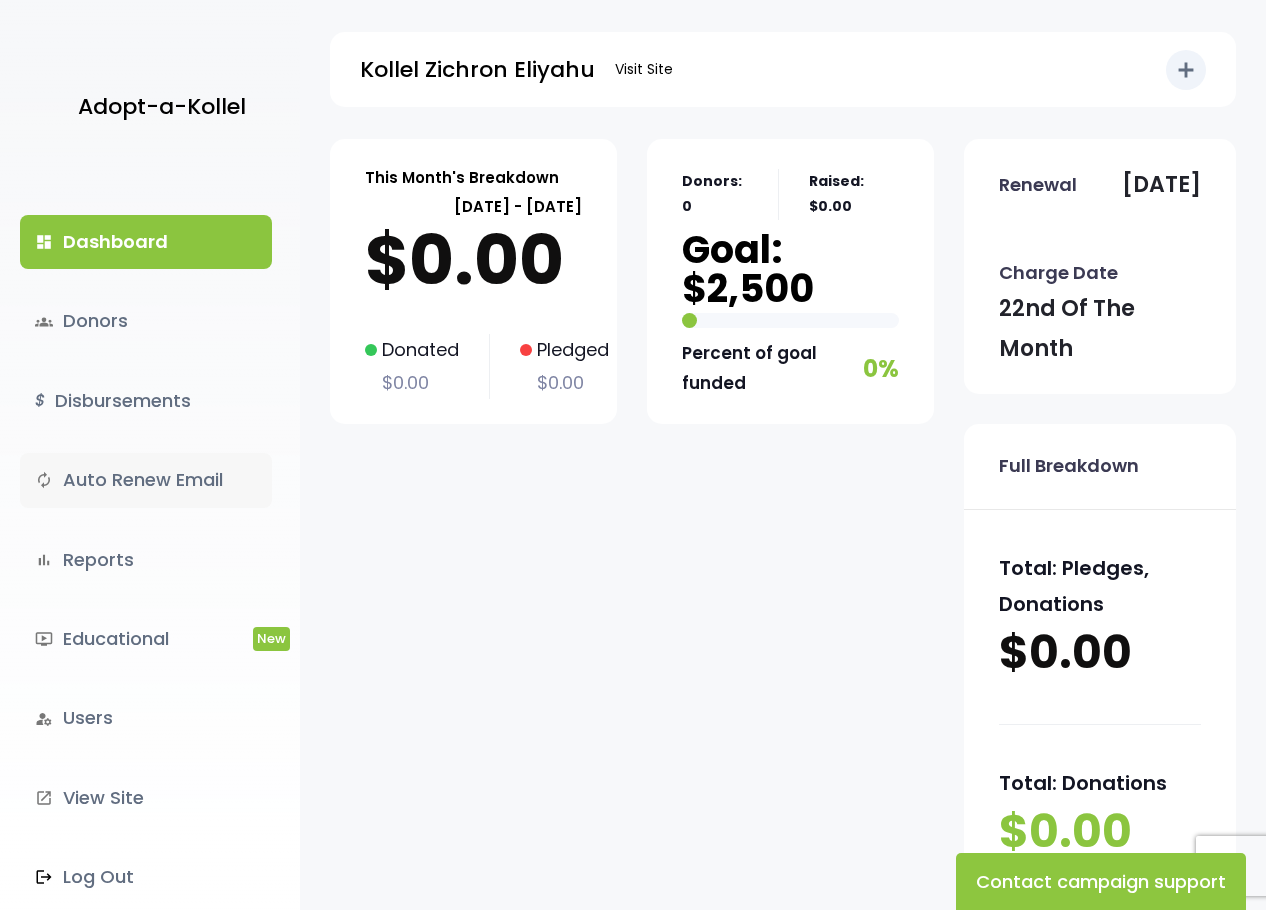 click on "autorenew Auto Renew Email" at bounding box center (146, 480) 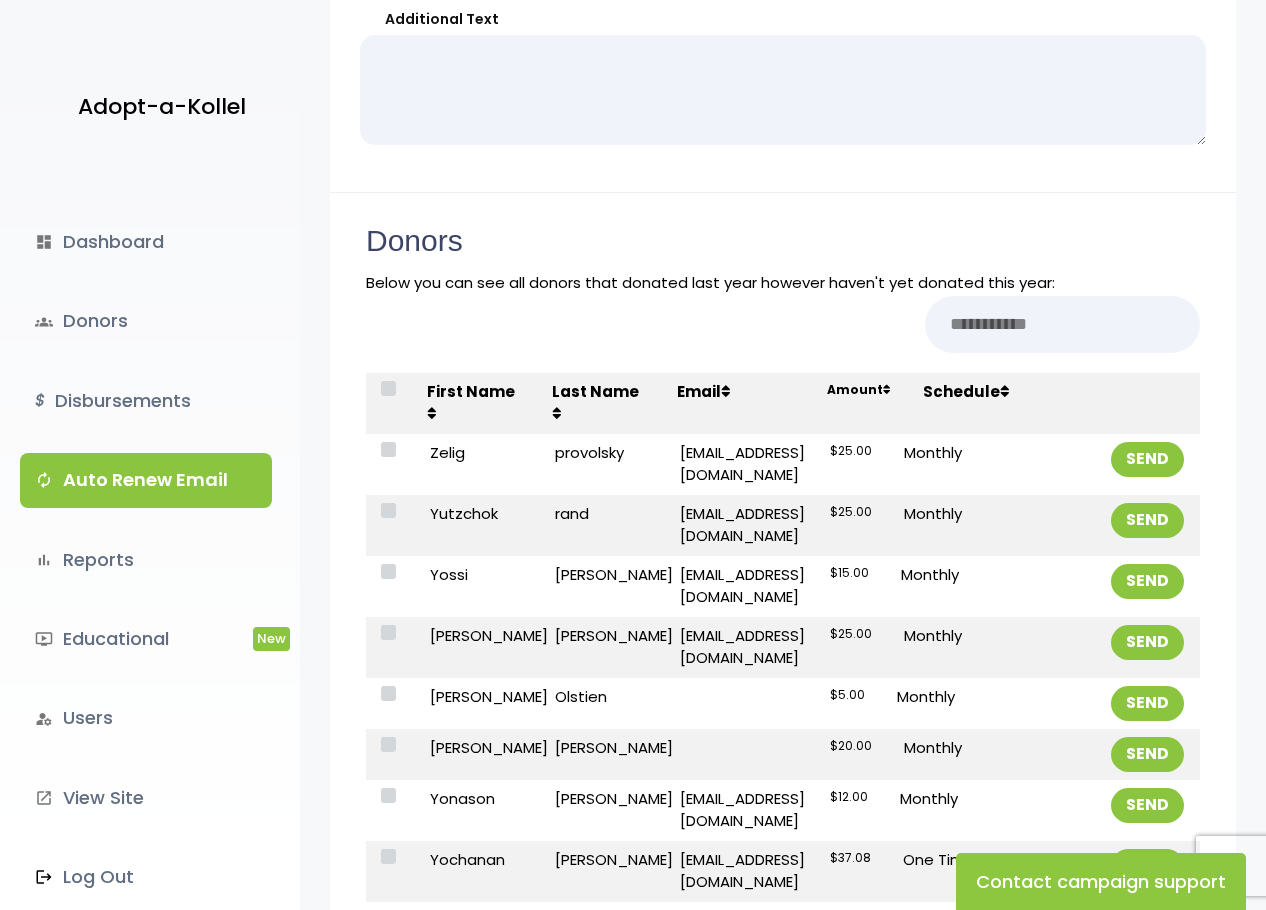 scroll, scrollTop: 600, scrollLeft: 0, axis: vertical 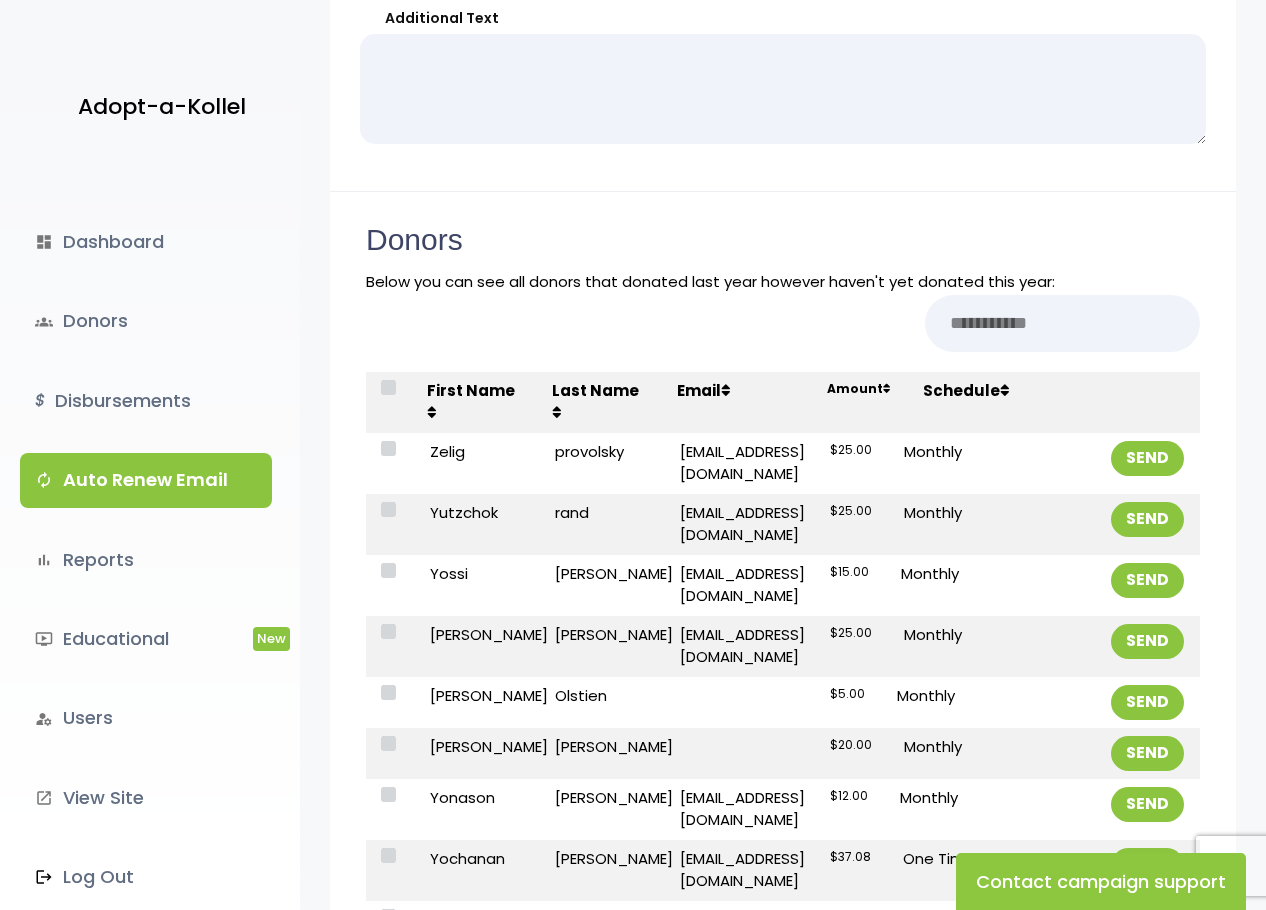 click on "Email" at bounding box center (736, 391) 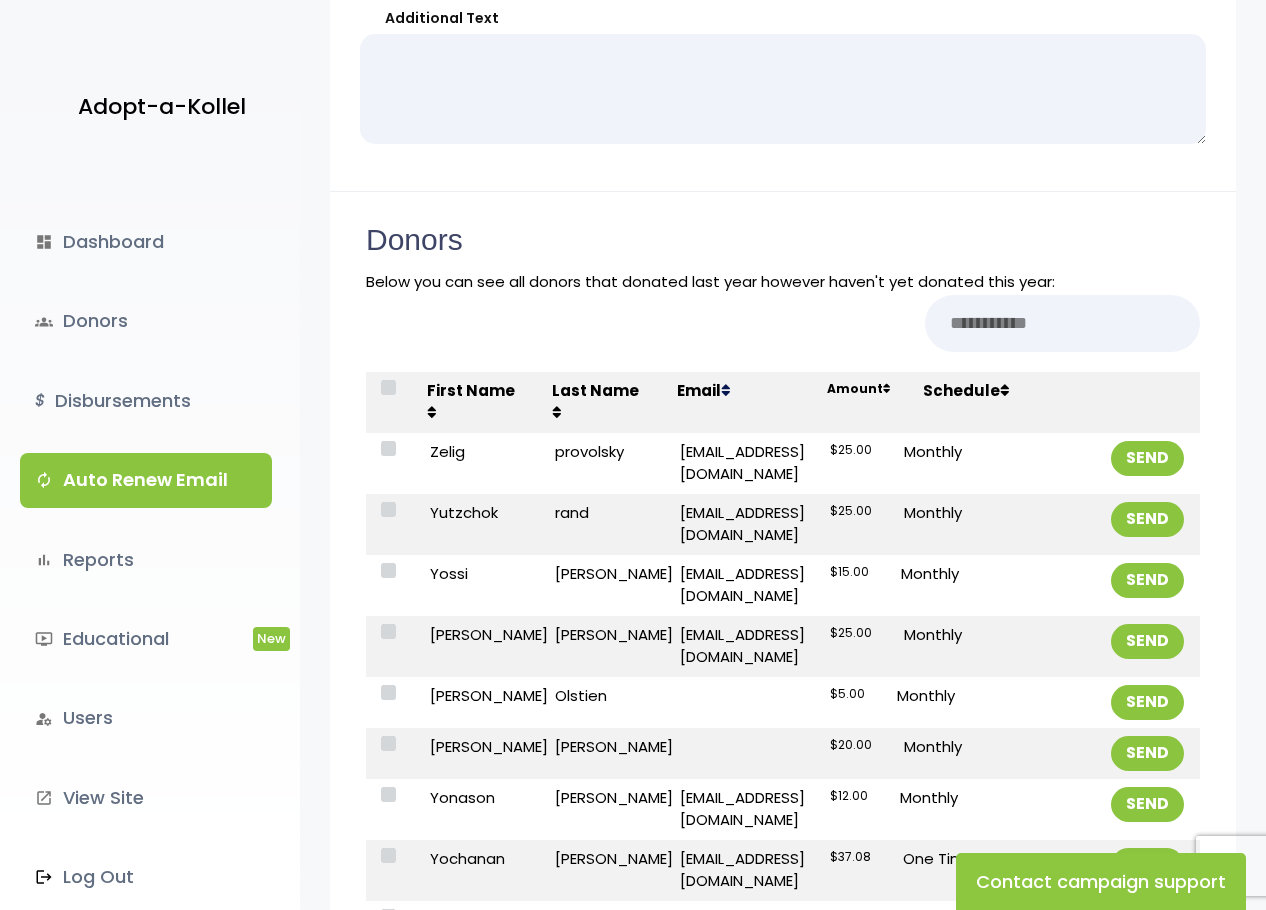 click at bounding box center (725, 390) 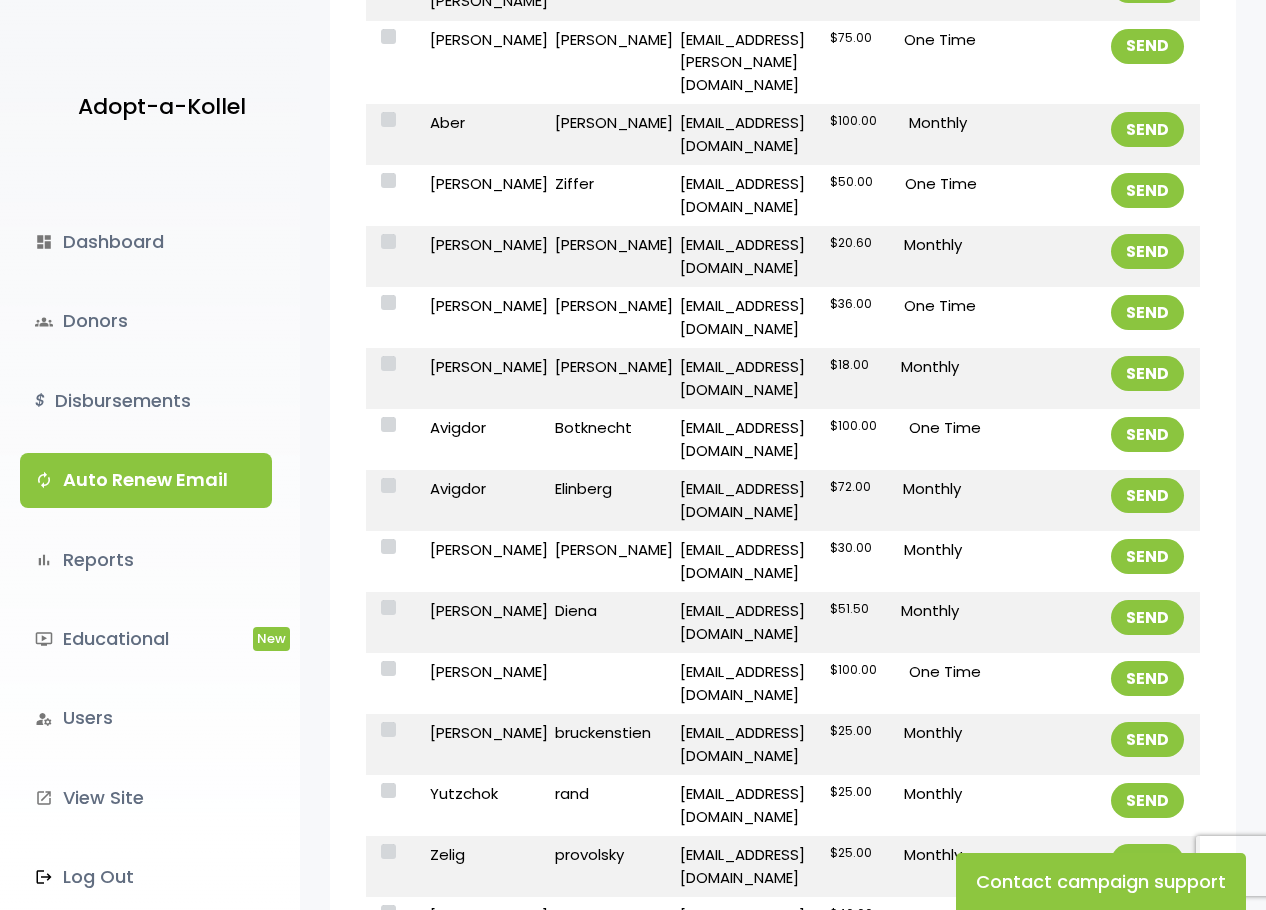 scroll, scrollTop: 2012, scrollLeft: 0, axis: vertical 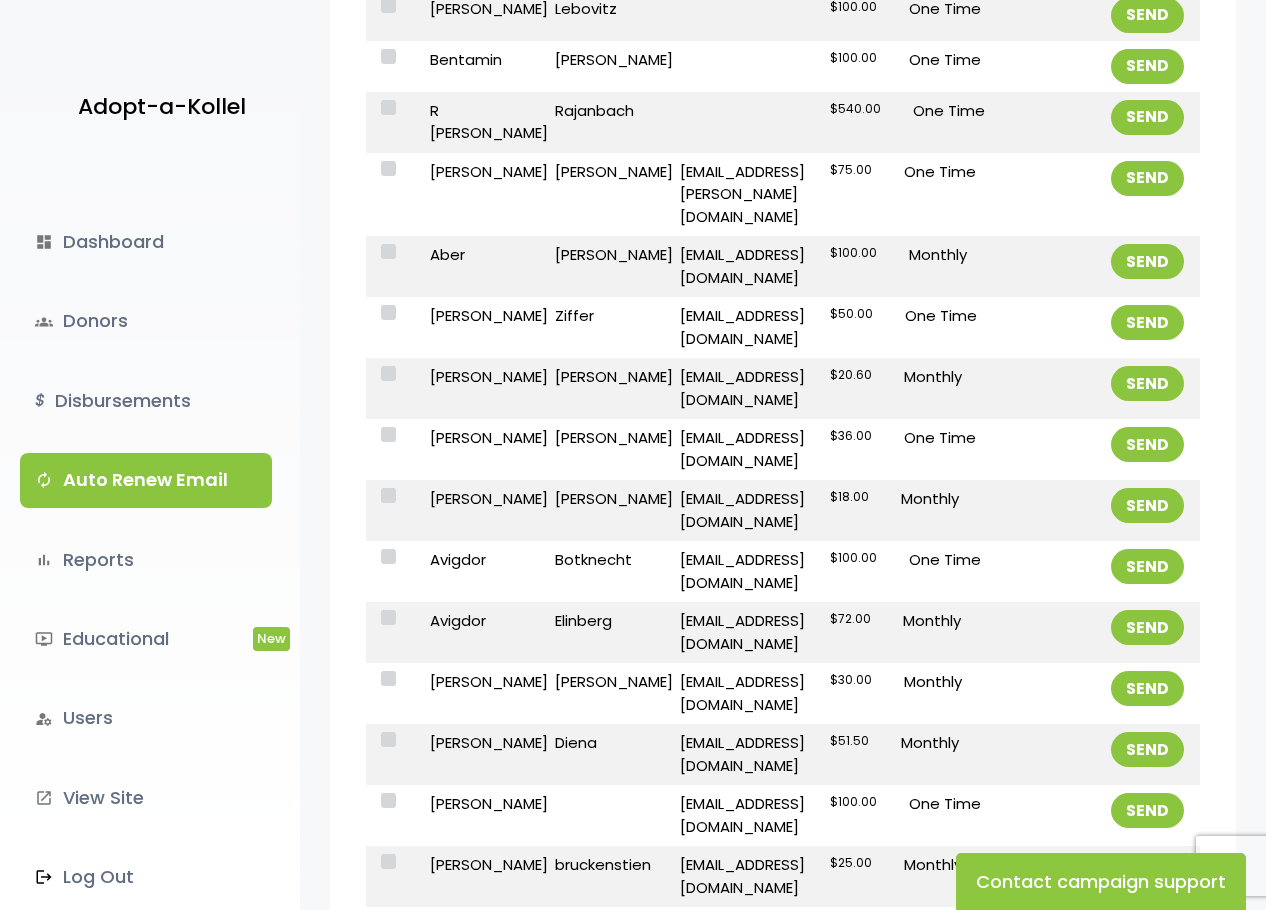 click at bounding box center [390, 741] 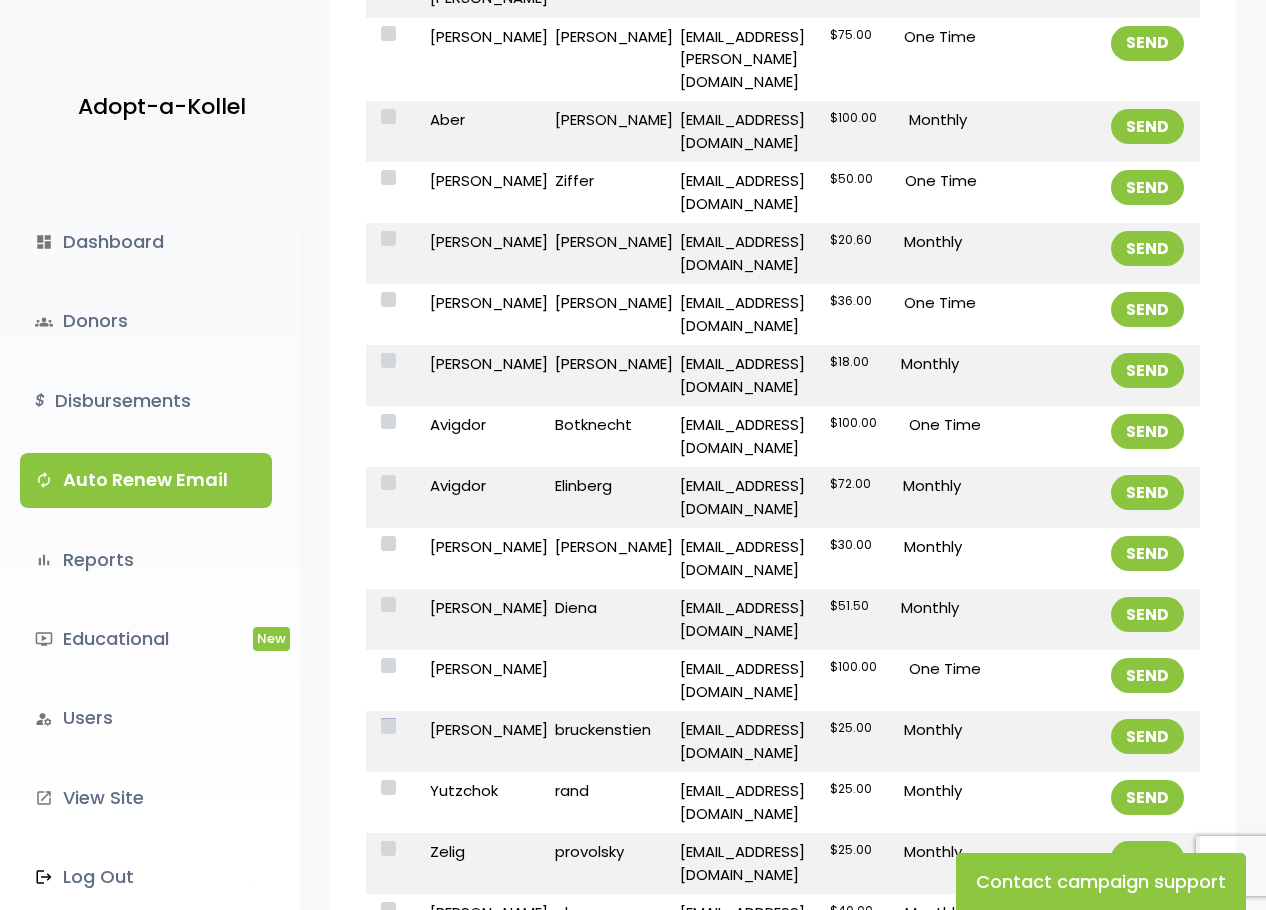 scroll, scrollTop: 2312, scrollLeft: 0, axis: vertical 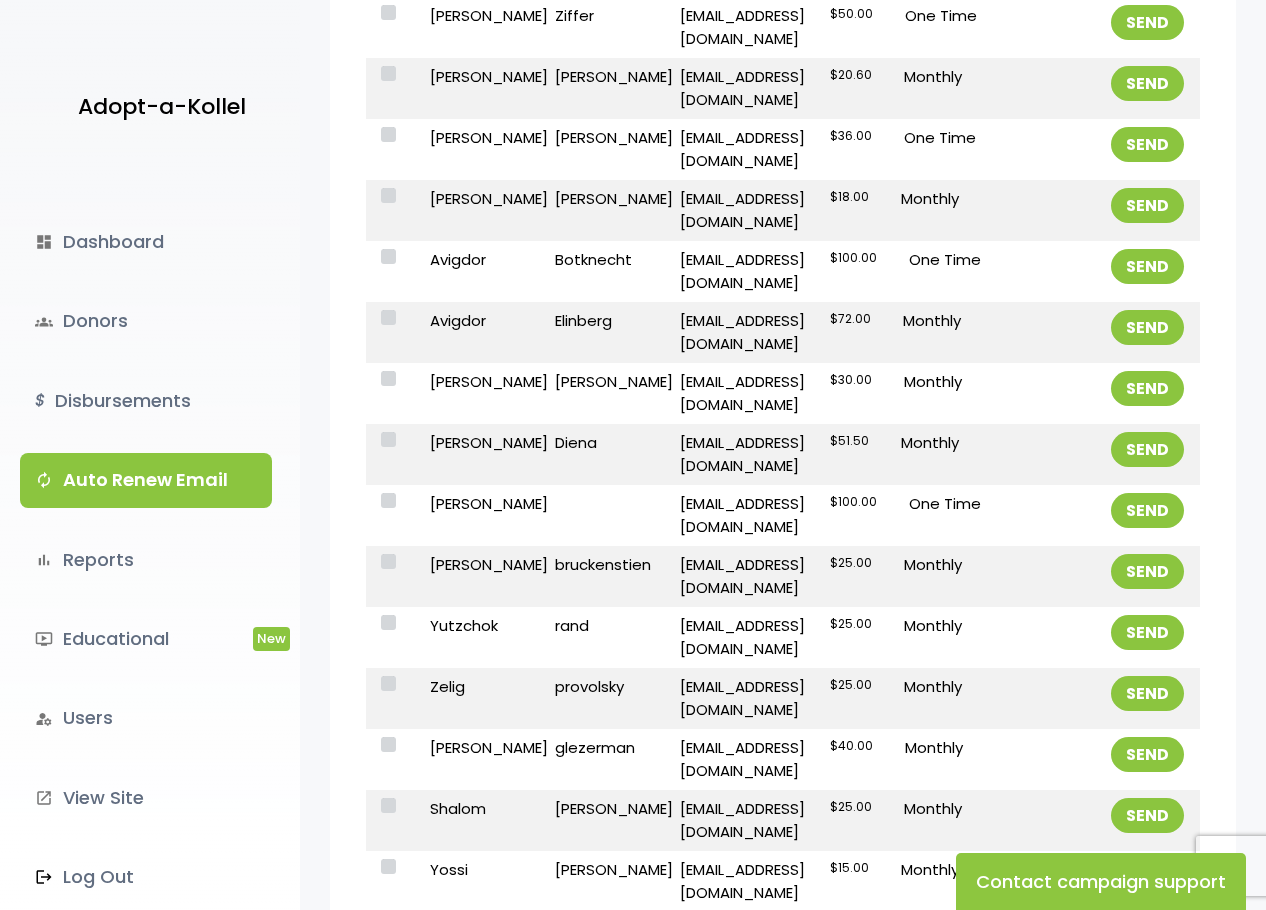 click at bounding box center [390, 685] 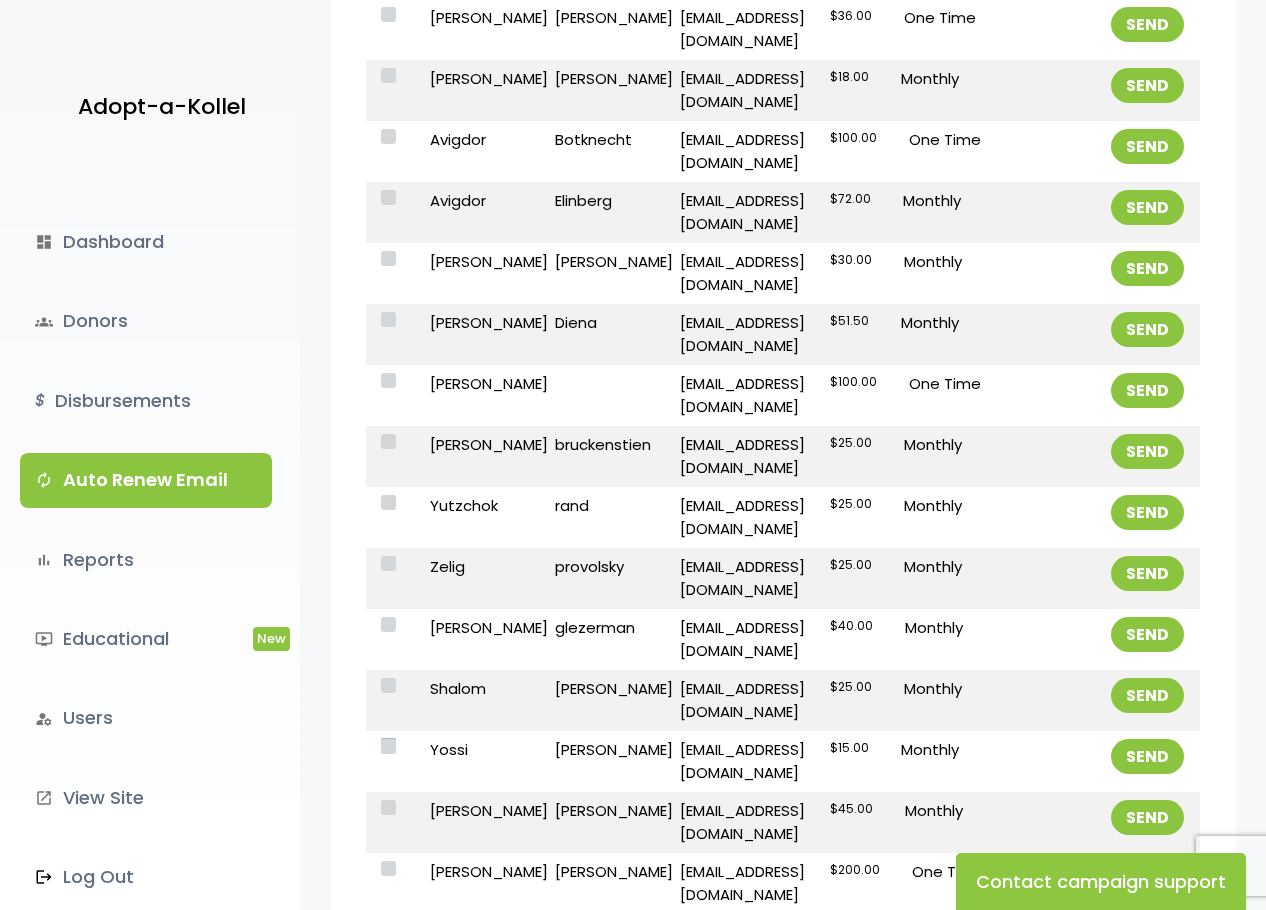 scroll, scrollTop: 2512, scrollLeft: 0, axis: vertical 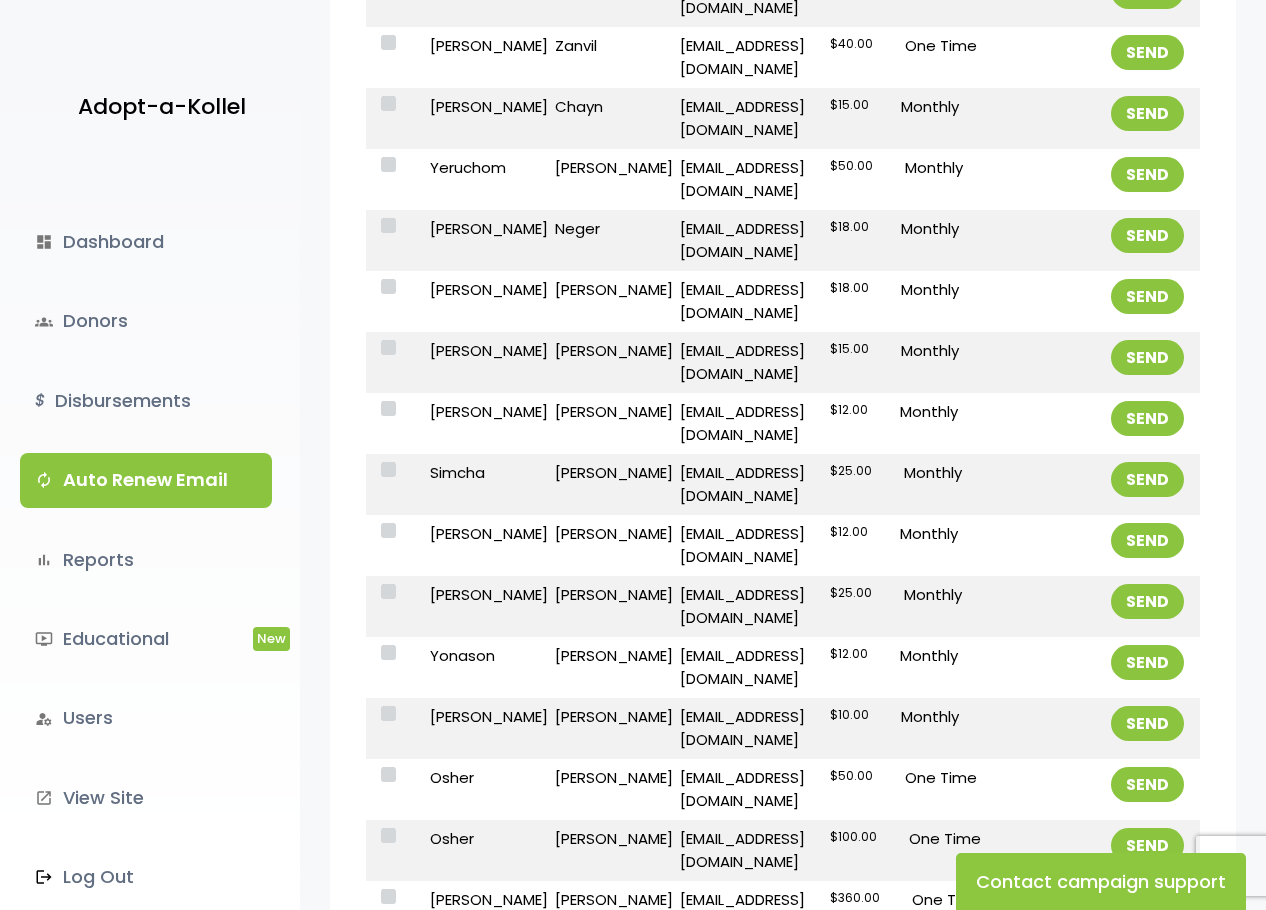 click at bounding box center [390, 959] 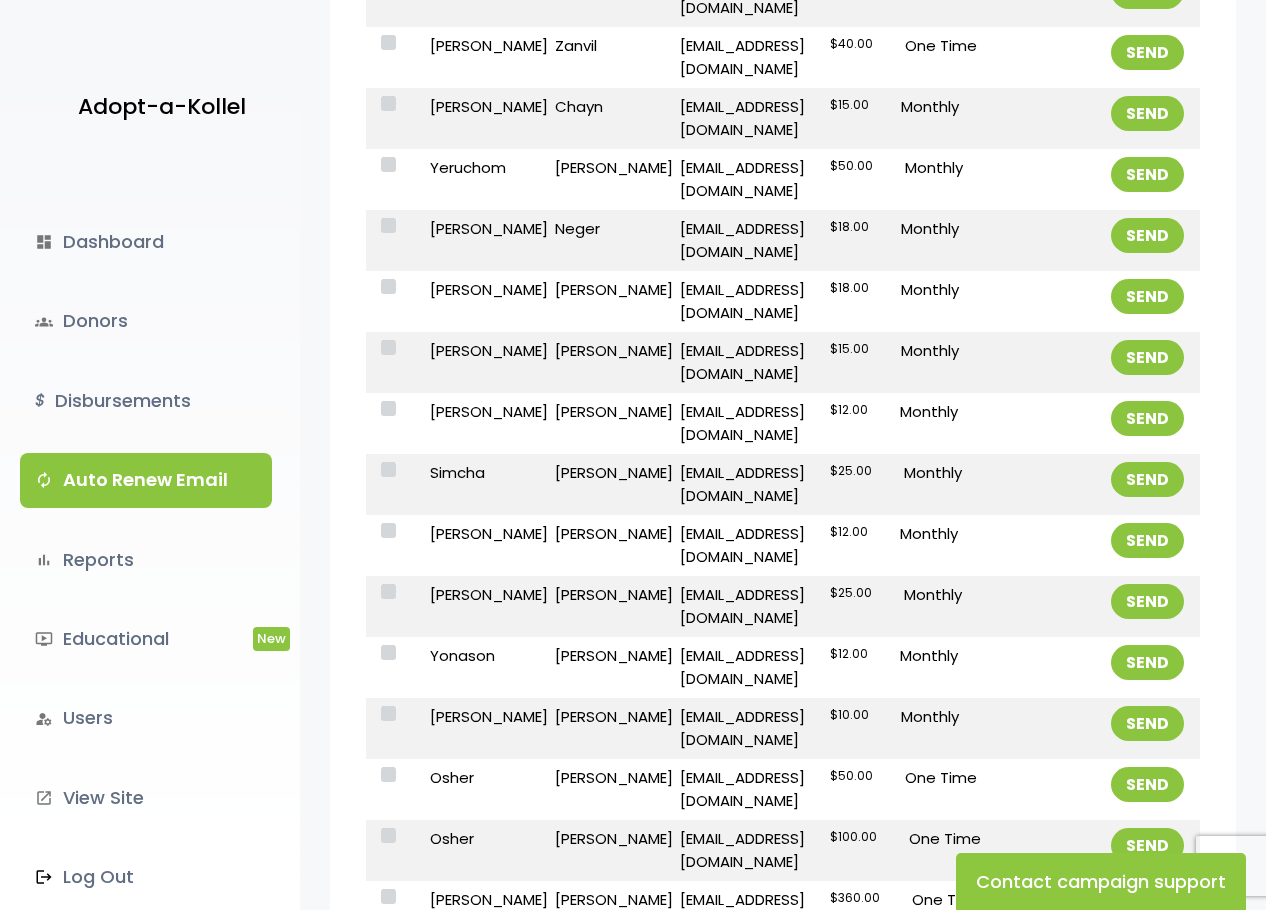 click at bounding box center [390, 532] 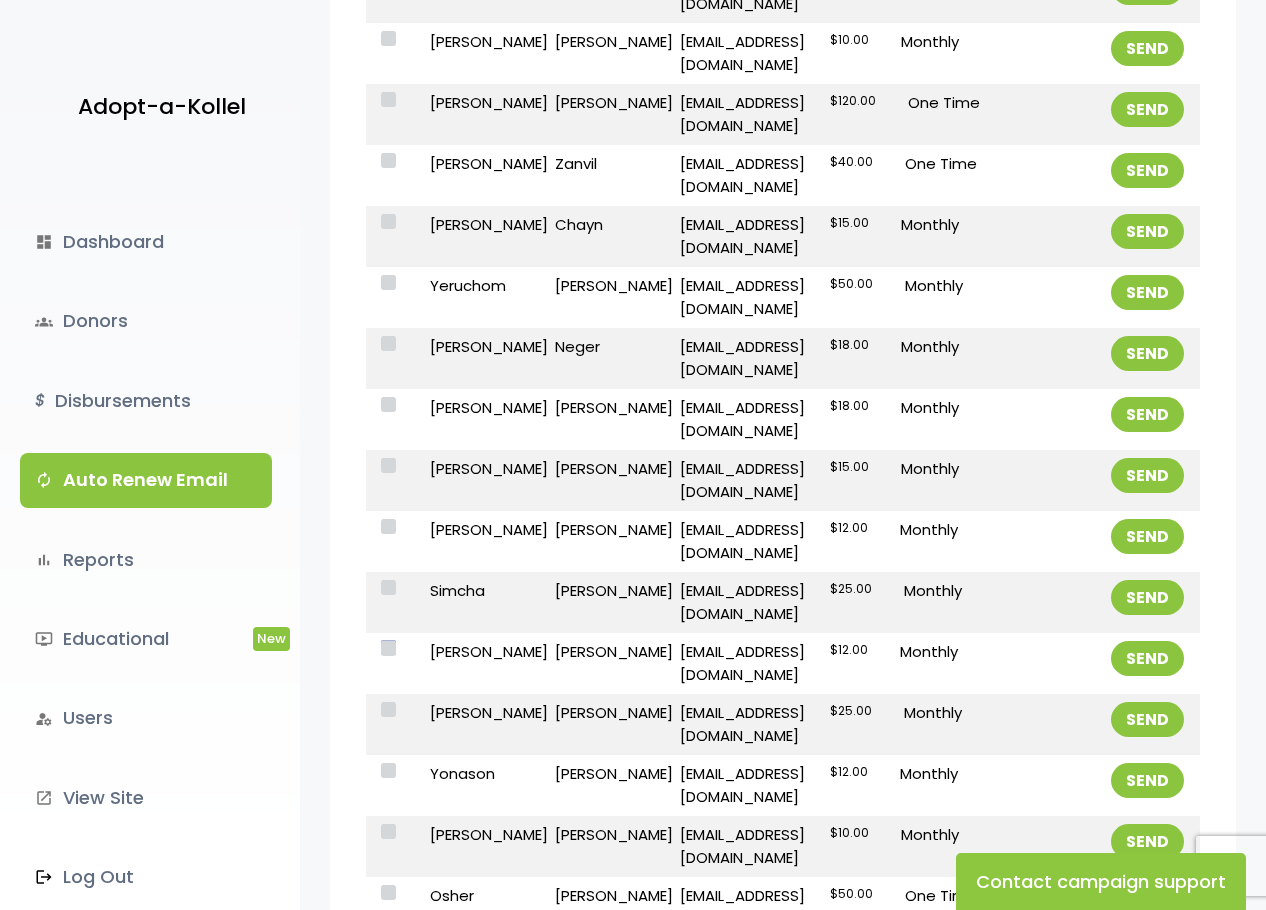 scroll, scrollTop: 3812, scrollLeft: 0, axis: vertical 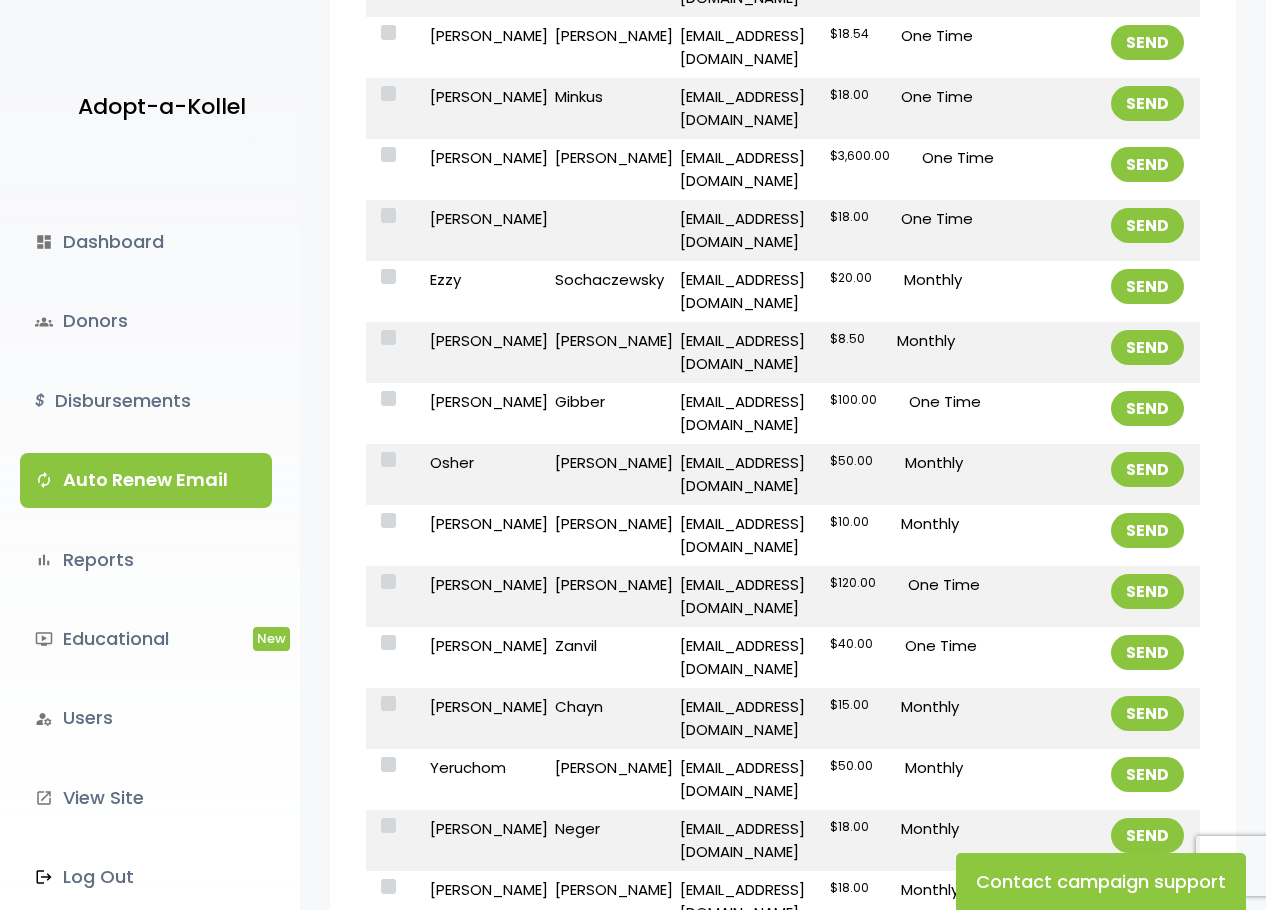 click at bounding box center (390, 583) 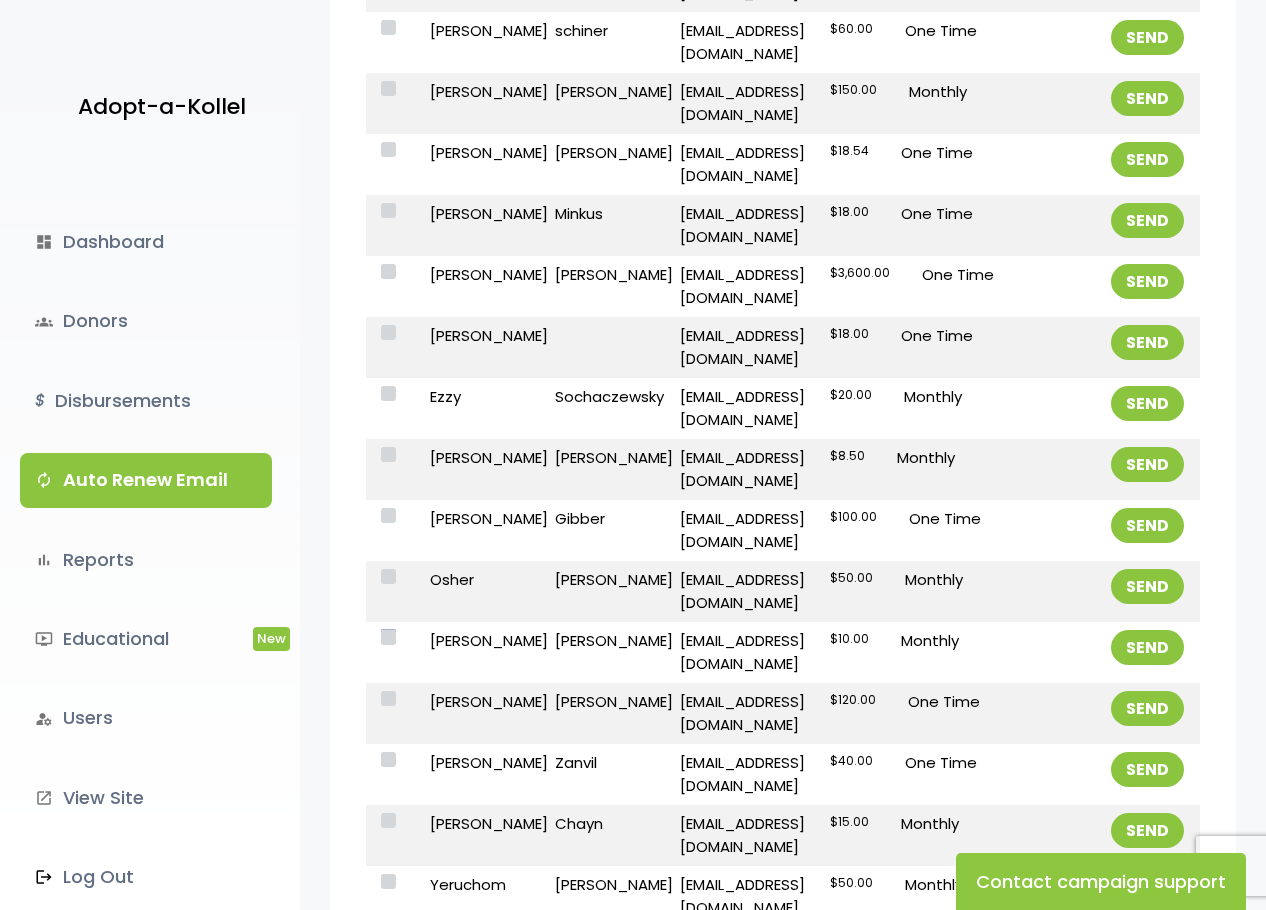 scroll, scrollTop: 3212, scrollLeft: 0, axis: vertical 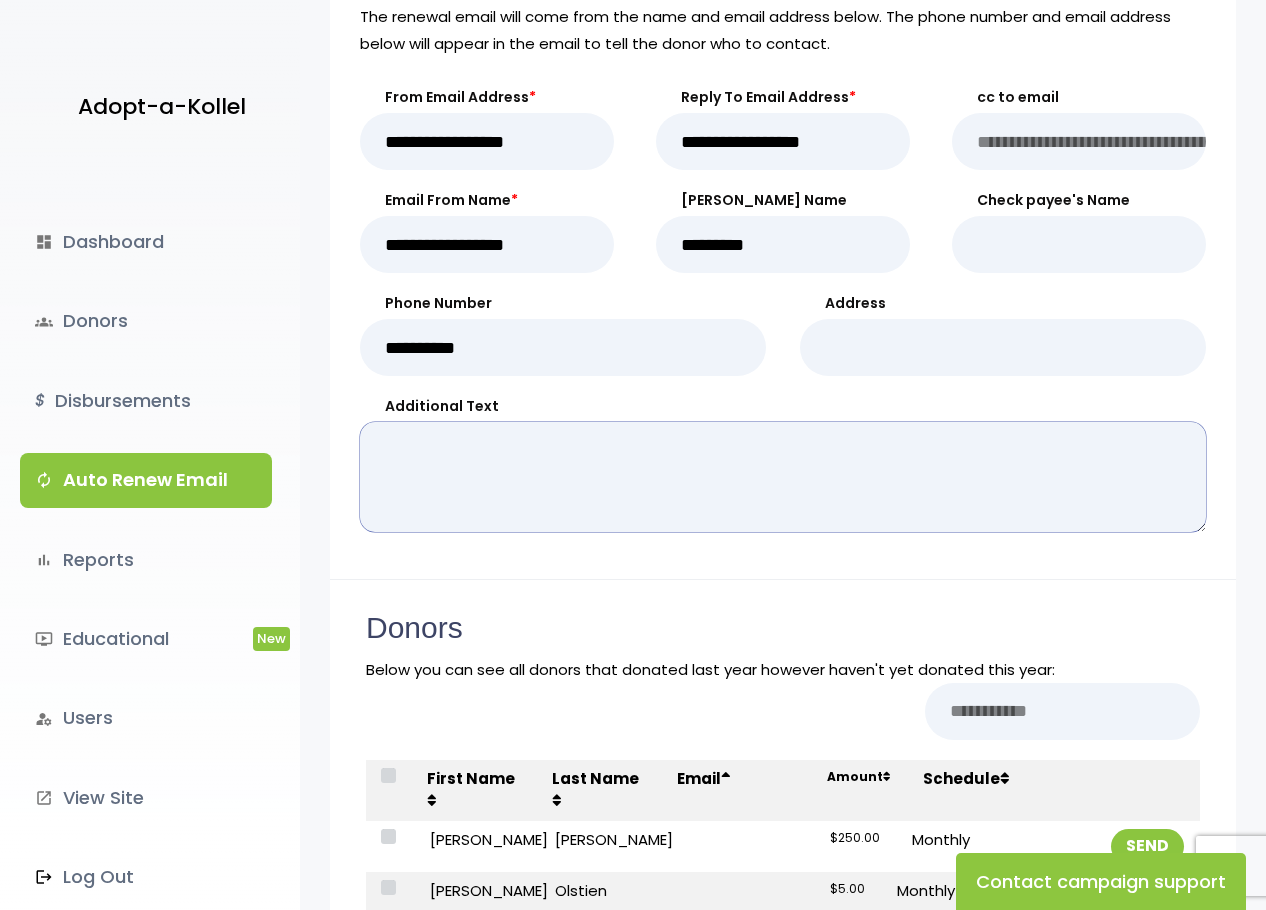 click on "Additional Text" at bounding box center [783, 477] 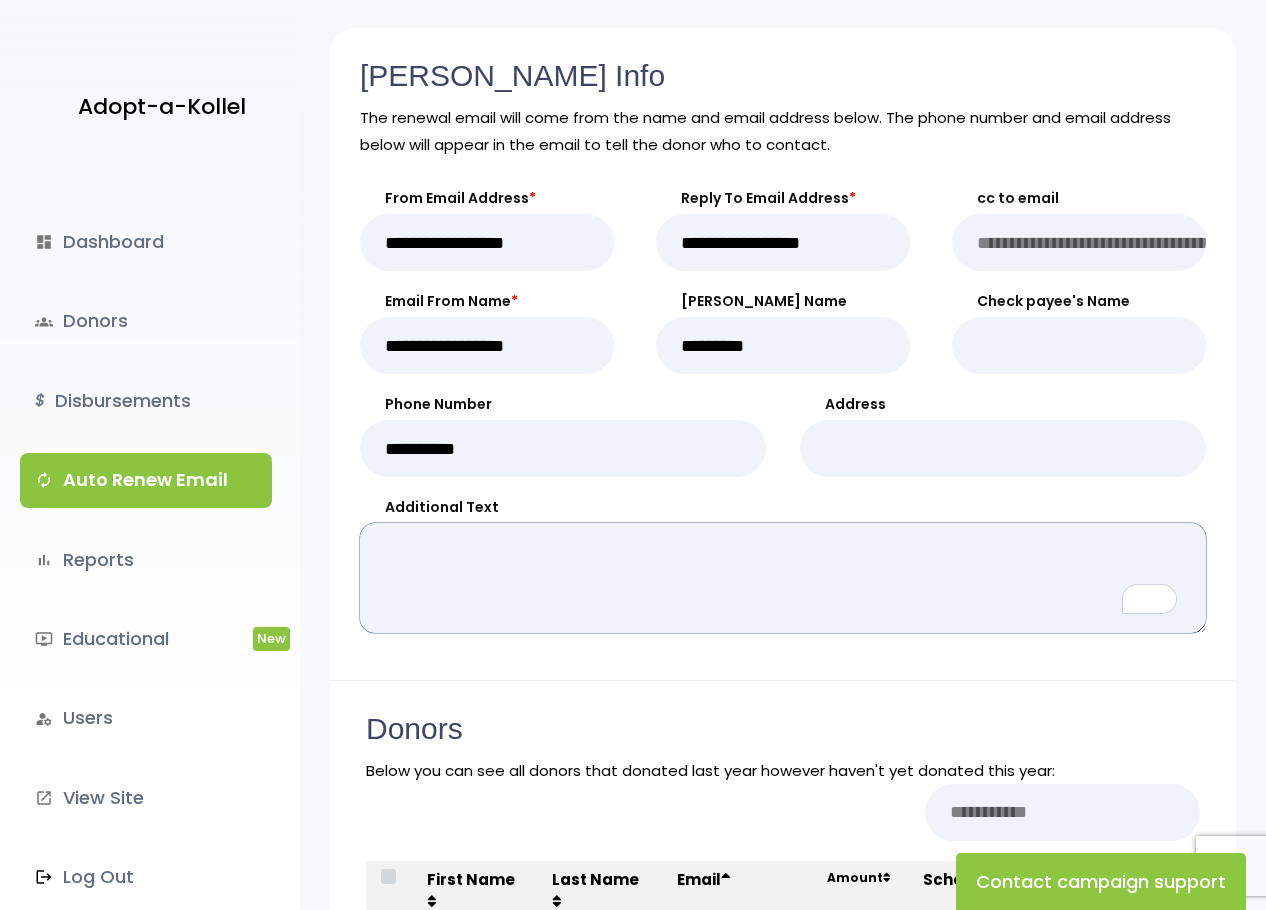 scroll, scrollTop: 300, scrollLeft: 0, axis: vertical 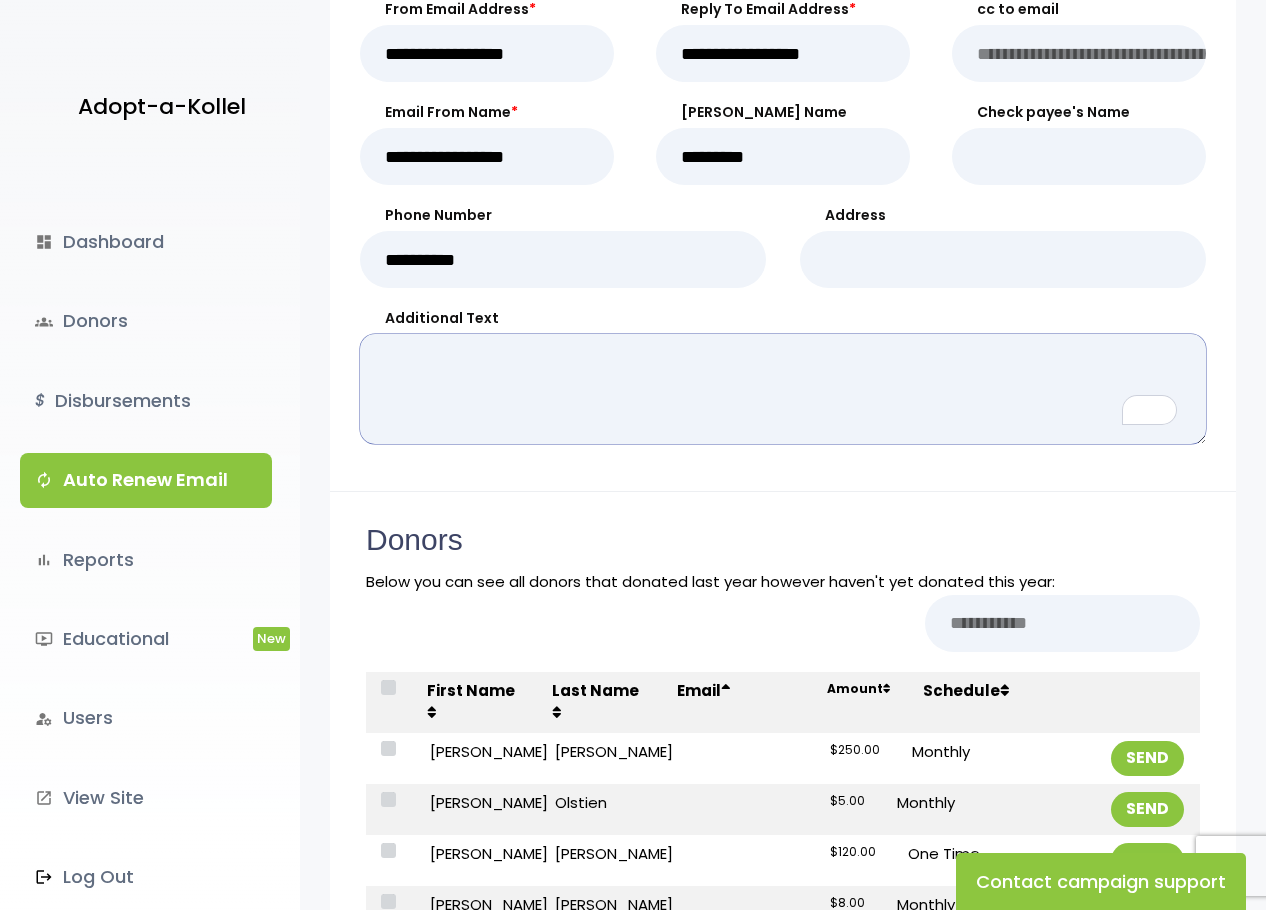 click on "Additional Text" at bounding box center [783, 389] 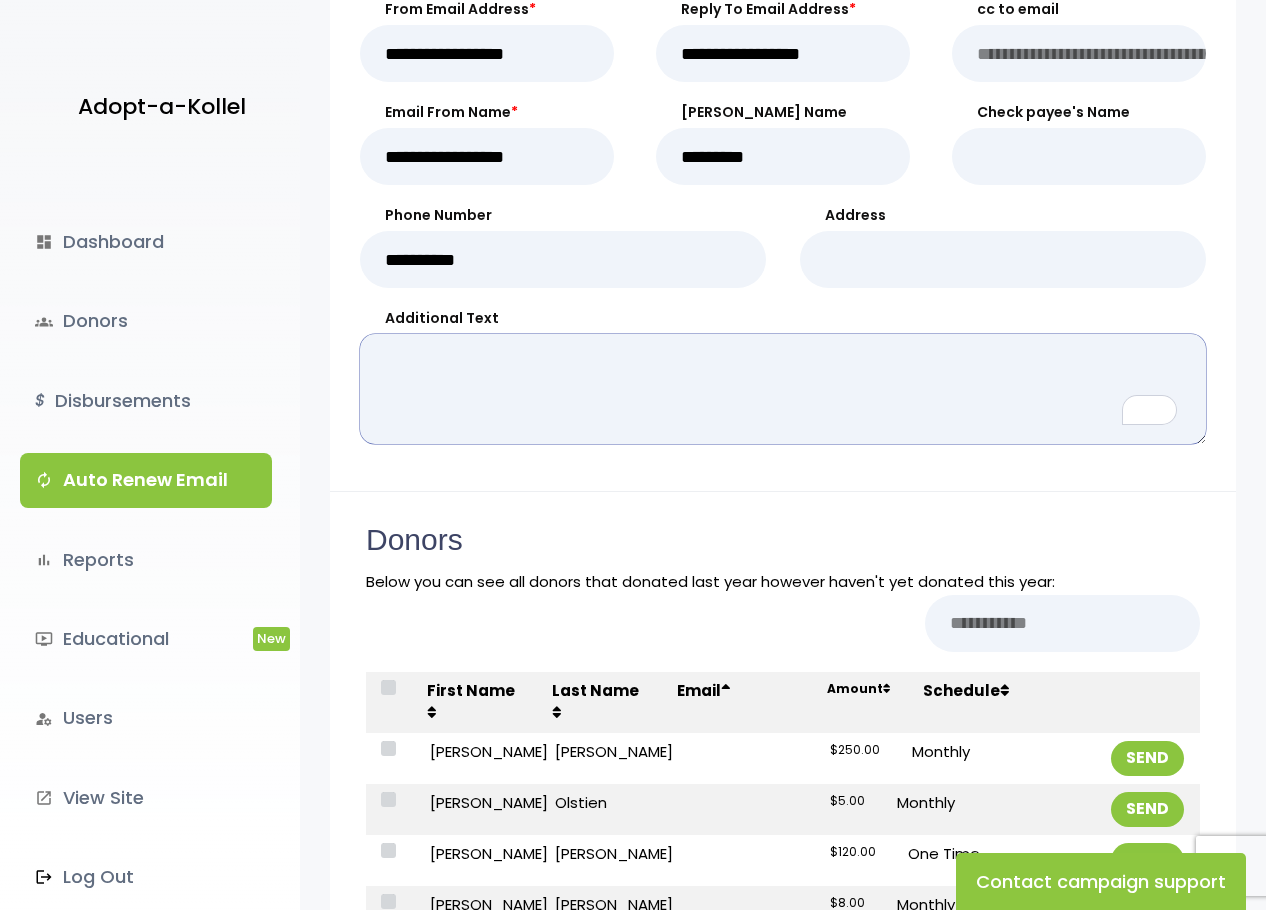 paste on "**********" 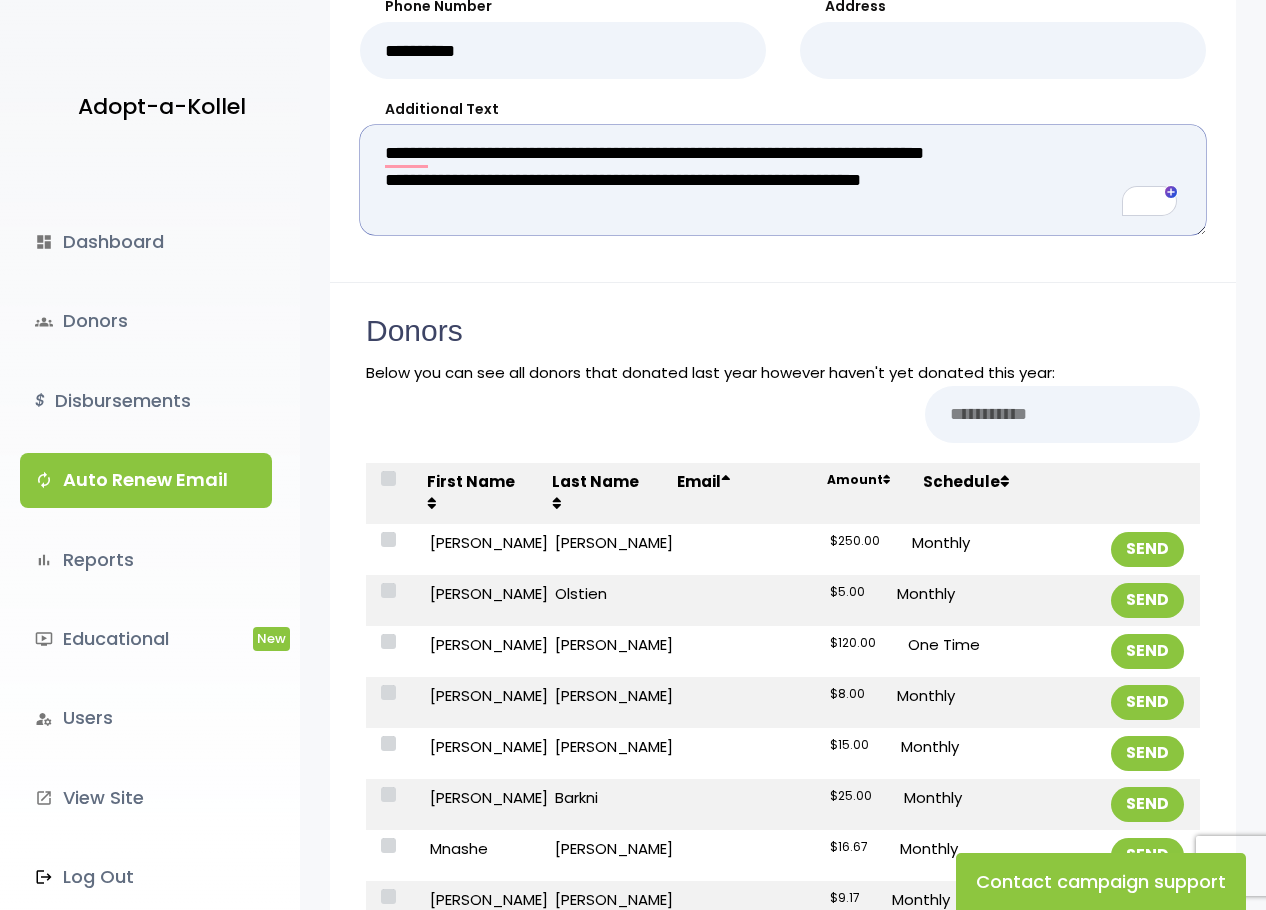 scroll, scrollTop: 600, scrollLeft: 0, axis: vertical 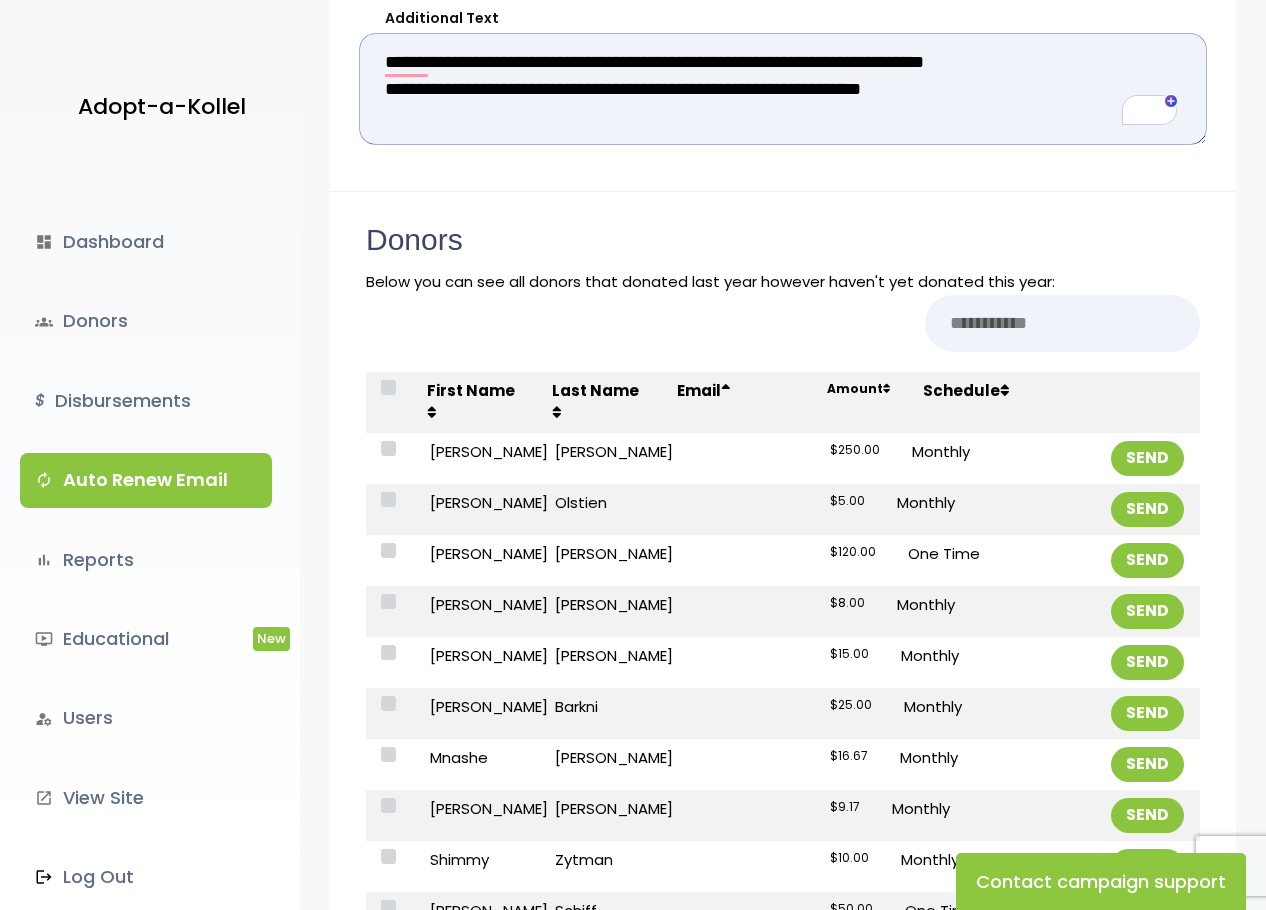 type on "**********" 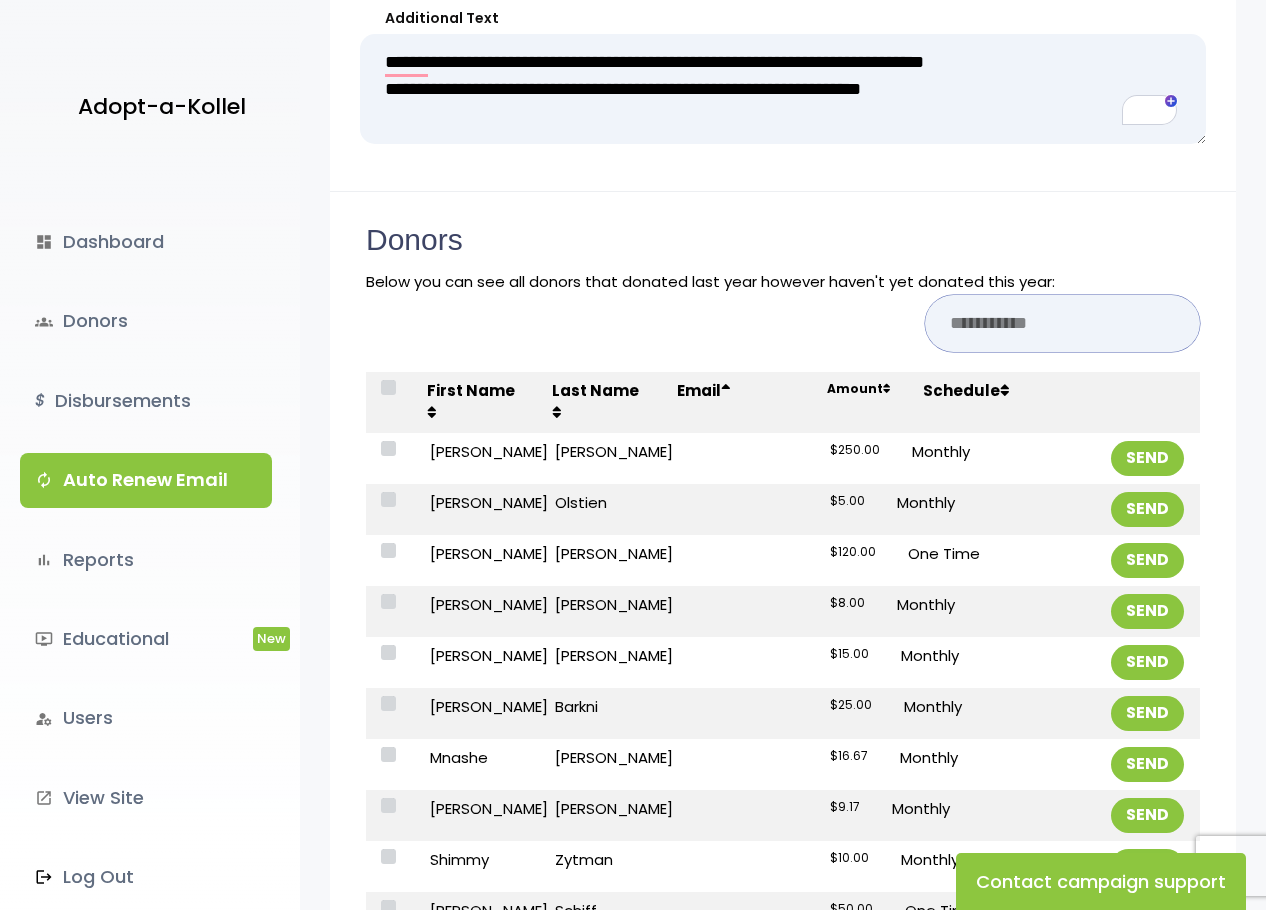 click at bounding box center [1062, 323] 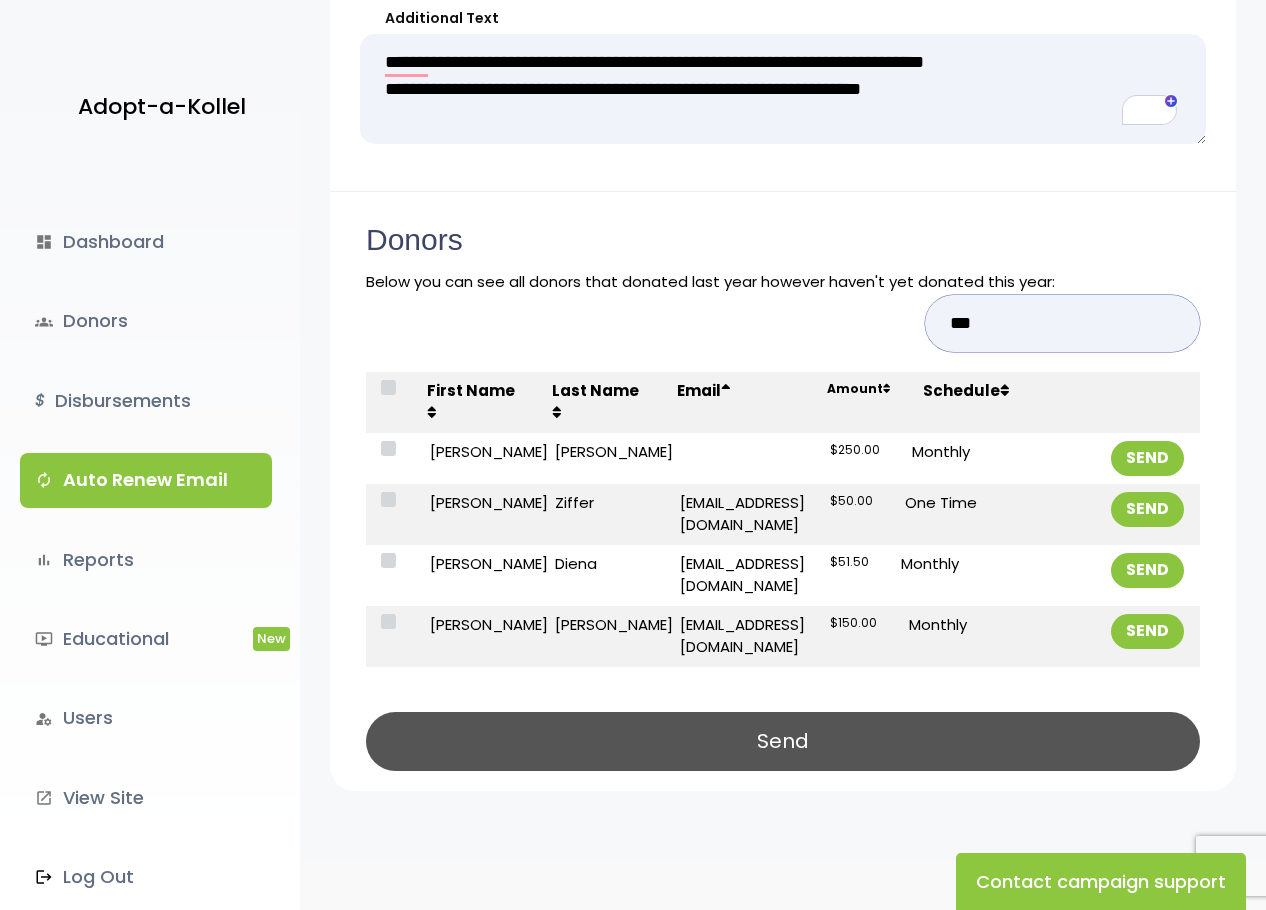 type on "***" 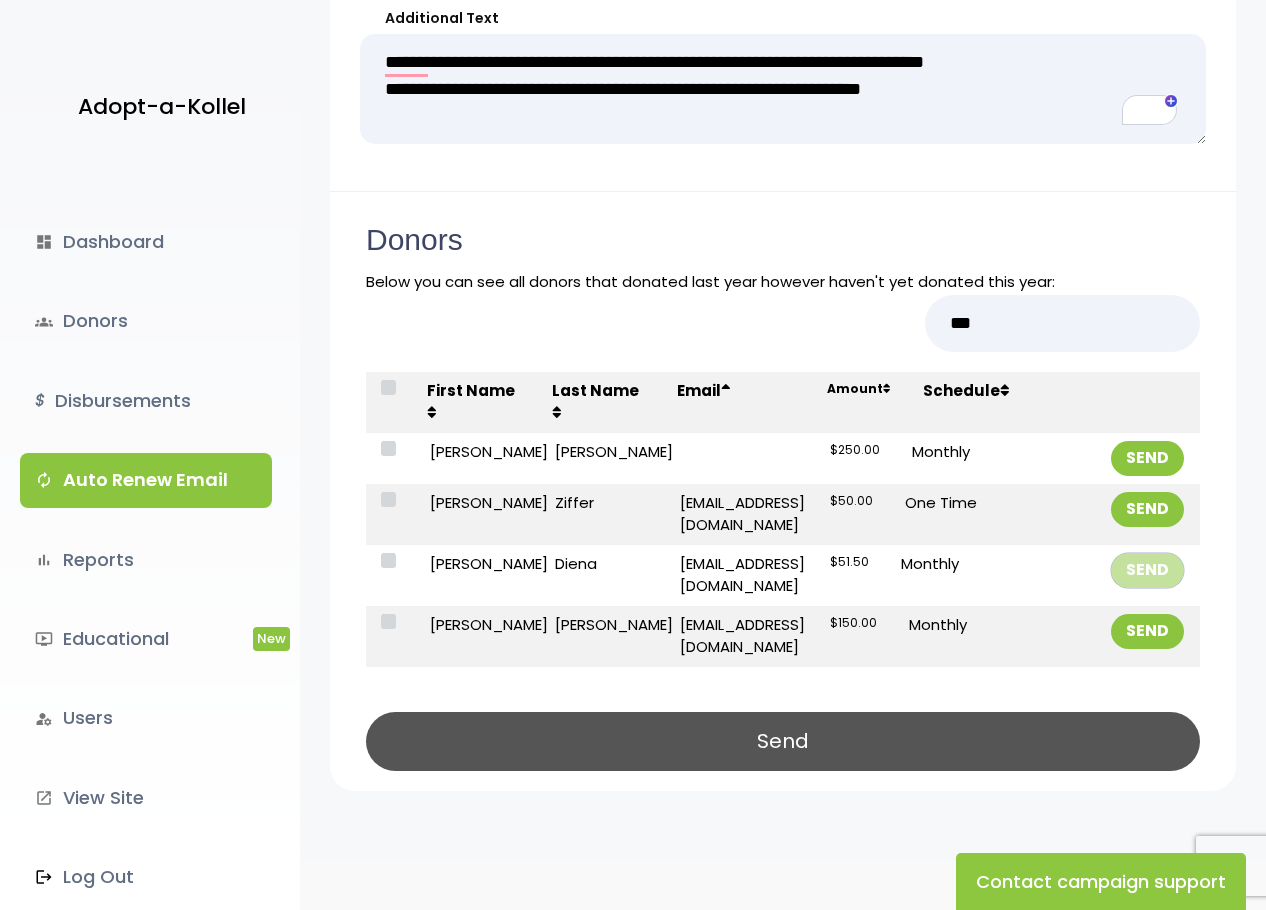 click on "SEND" at bounding box center (1147, 570) 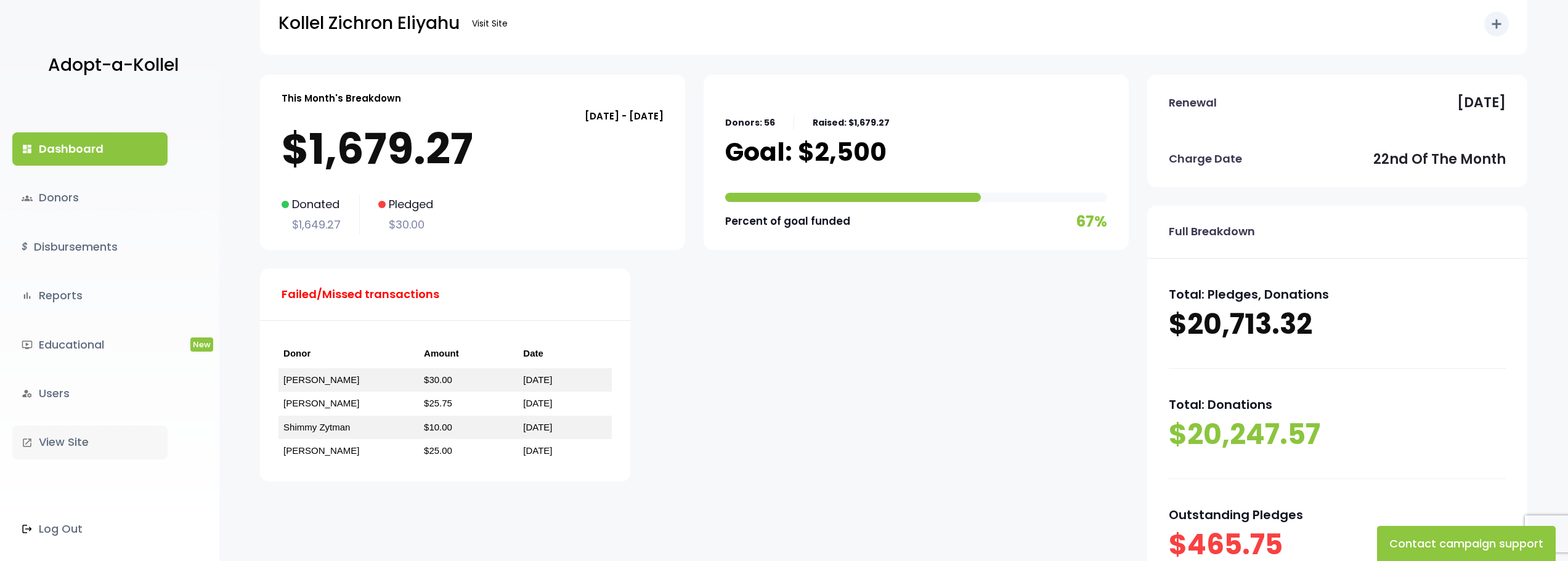 scroll, scrollTop: 0, scrollLeft: 0, axis: both 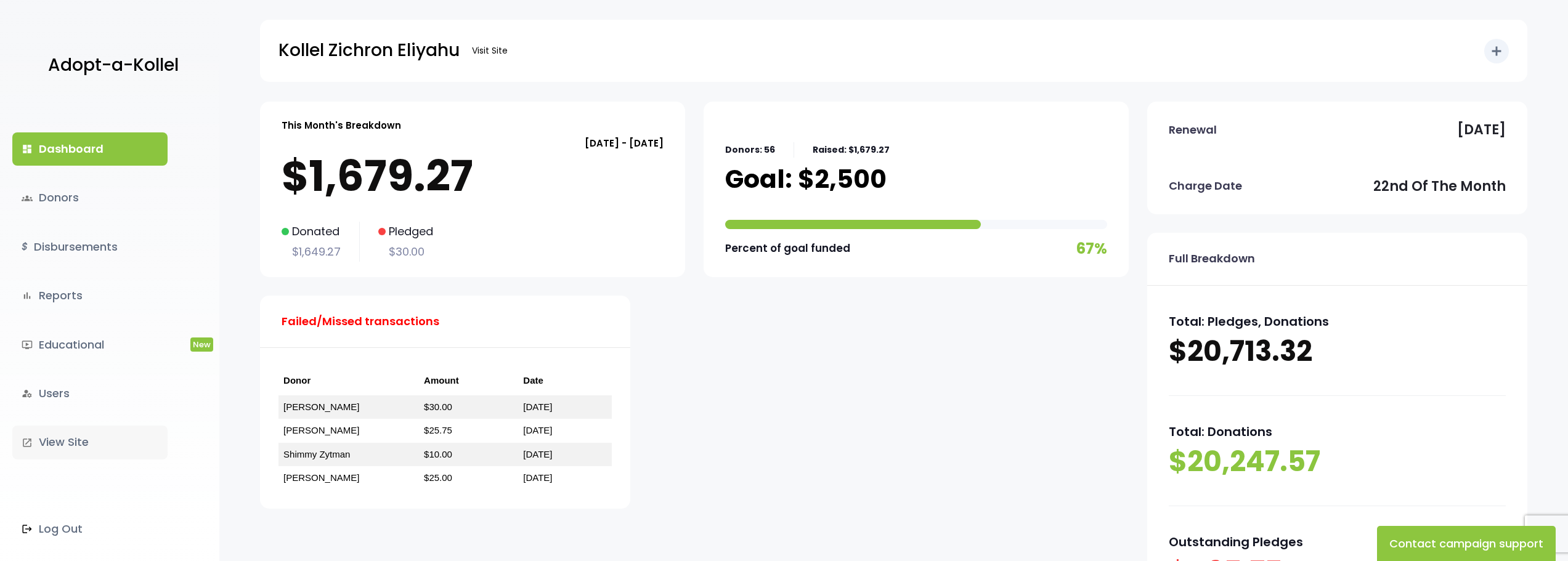 click on "launch View Site" at bounding box center [90, 442] 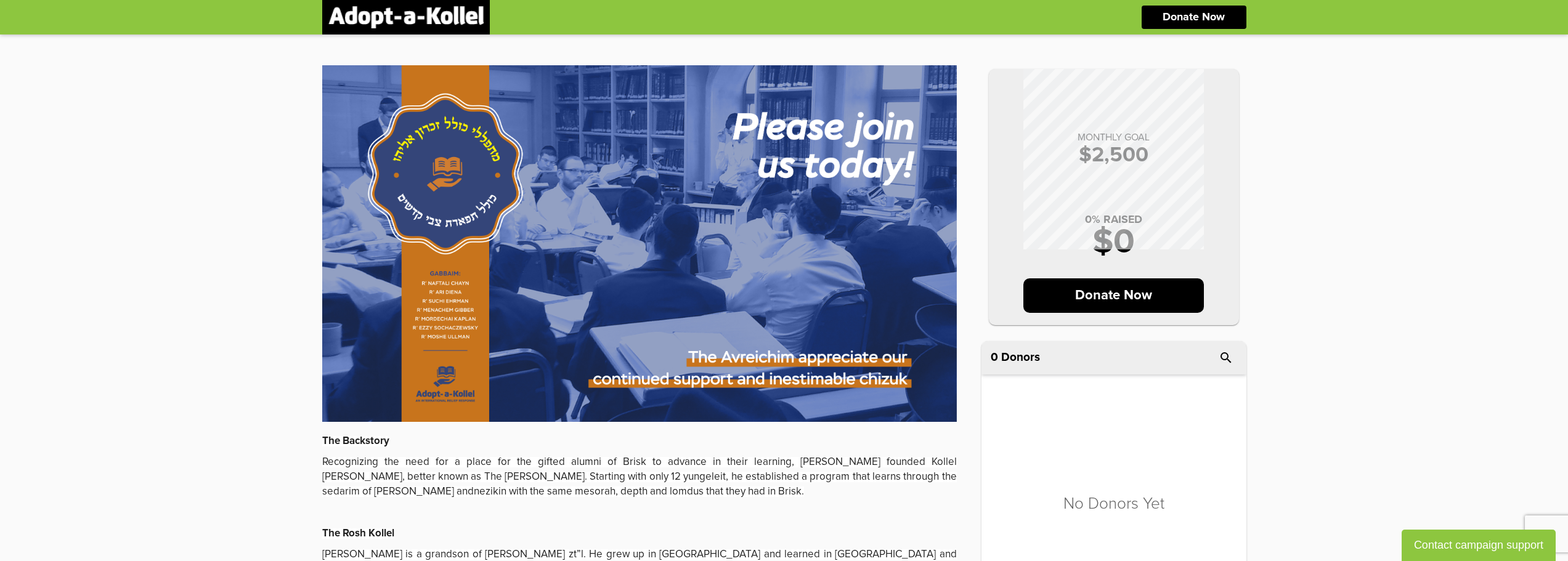 scroll, scrollTop: 0, scrollLeft: 0, axis: both 